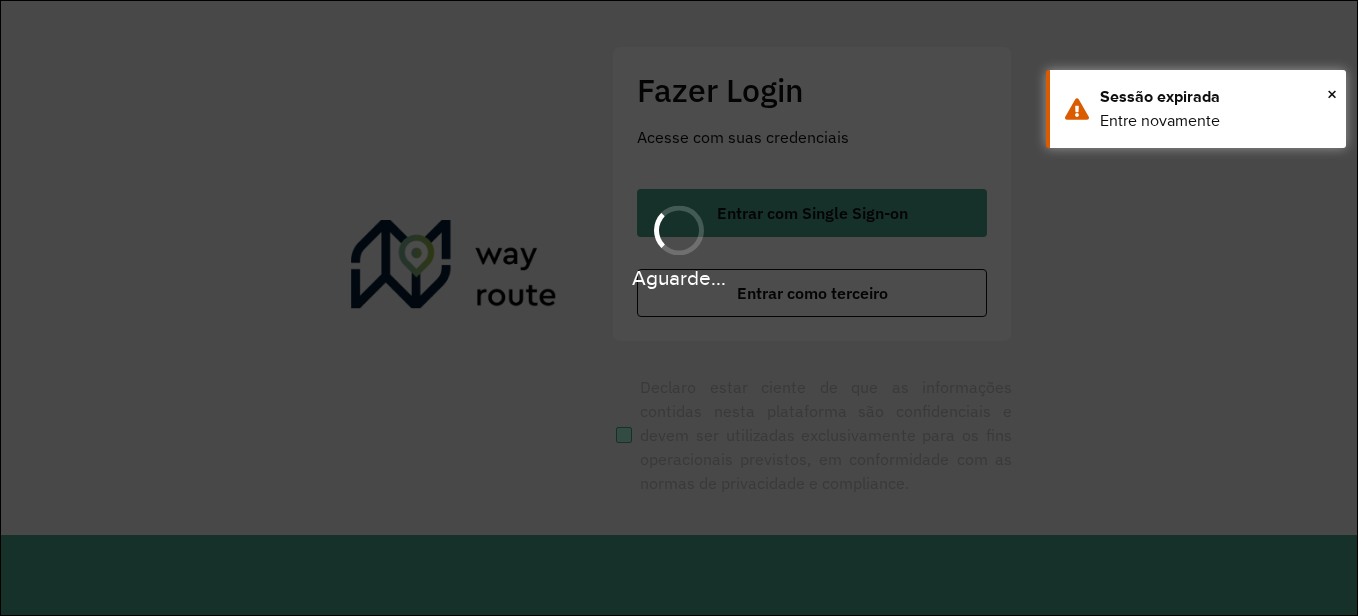 scroll, scrollTop: 0, scrollLeft: 0, axis: both 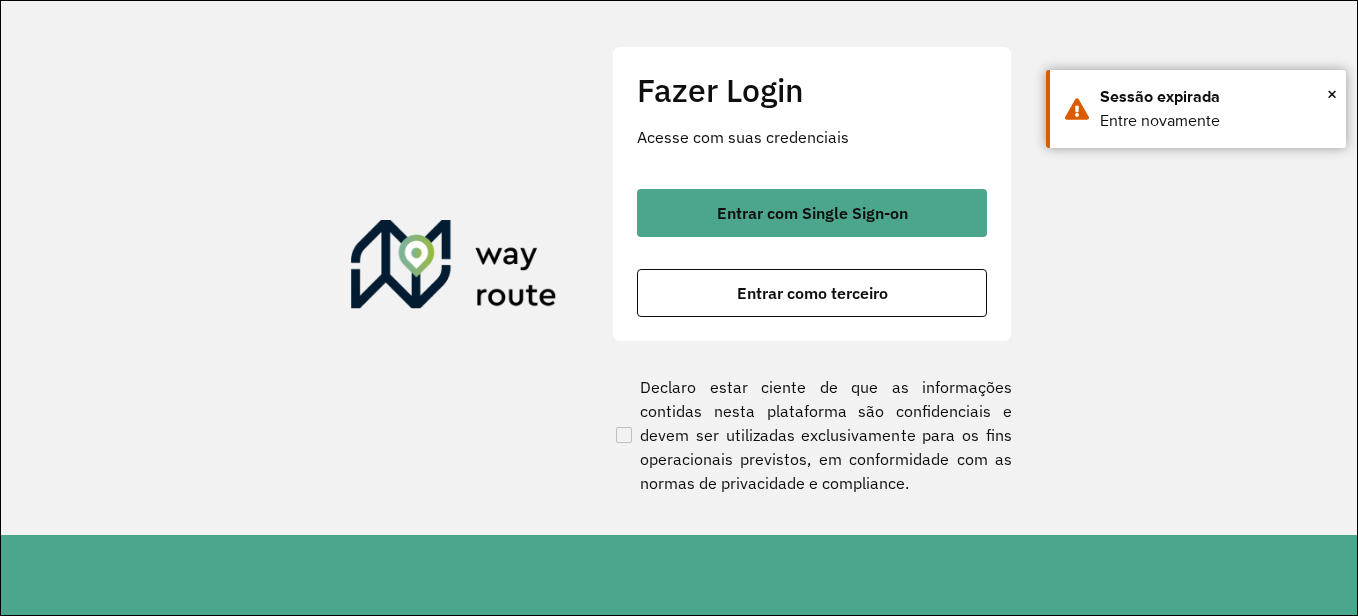 click on "Fazer Login Acesse com suas credenciais    Entrar com Single Sign-on    Entrar como terceiro" 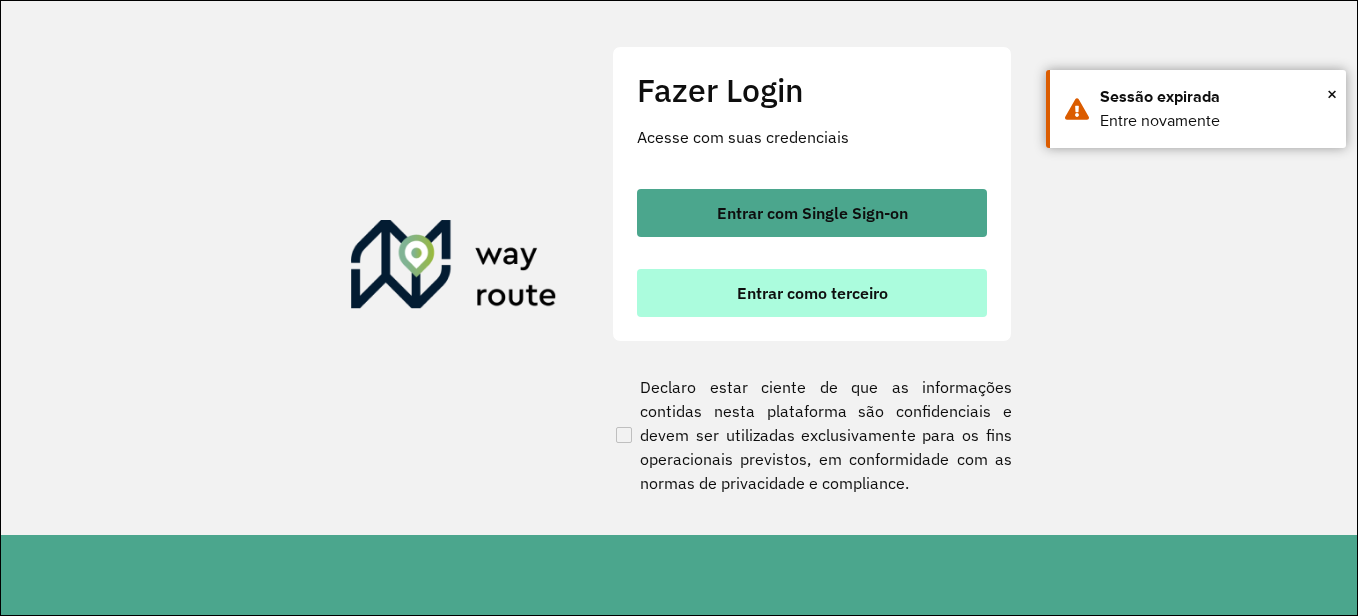 click on "Entrar como terceiro" at bounding box center (812, 293) 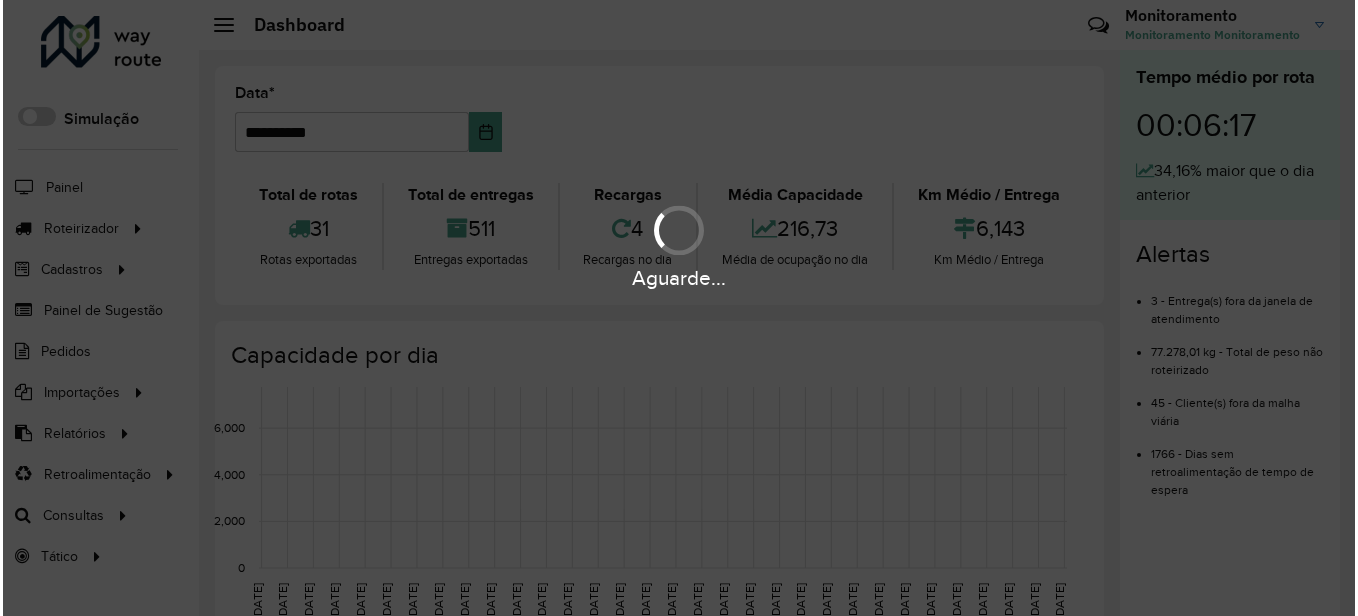 scroll, scrollTop: 0, scrollLeft: 0, axis: both 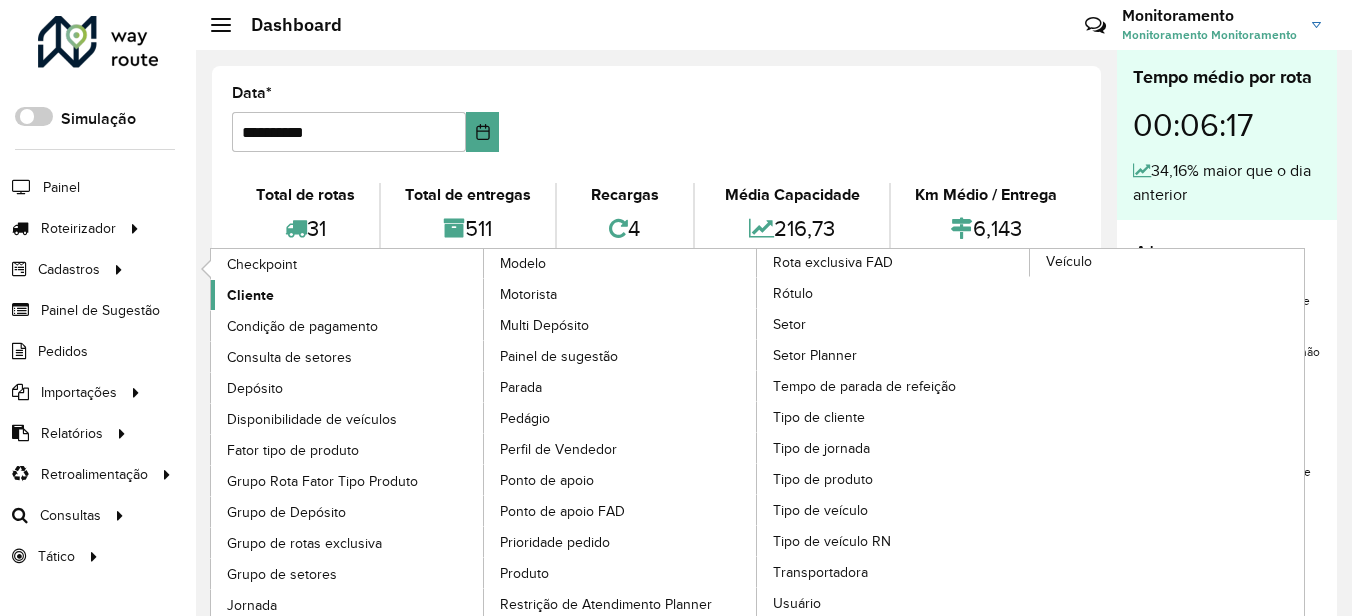click on "Cliente" 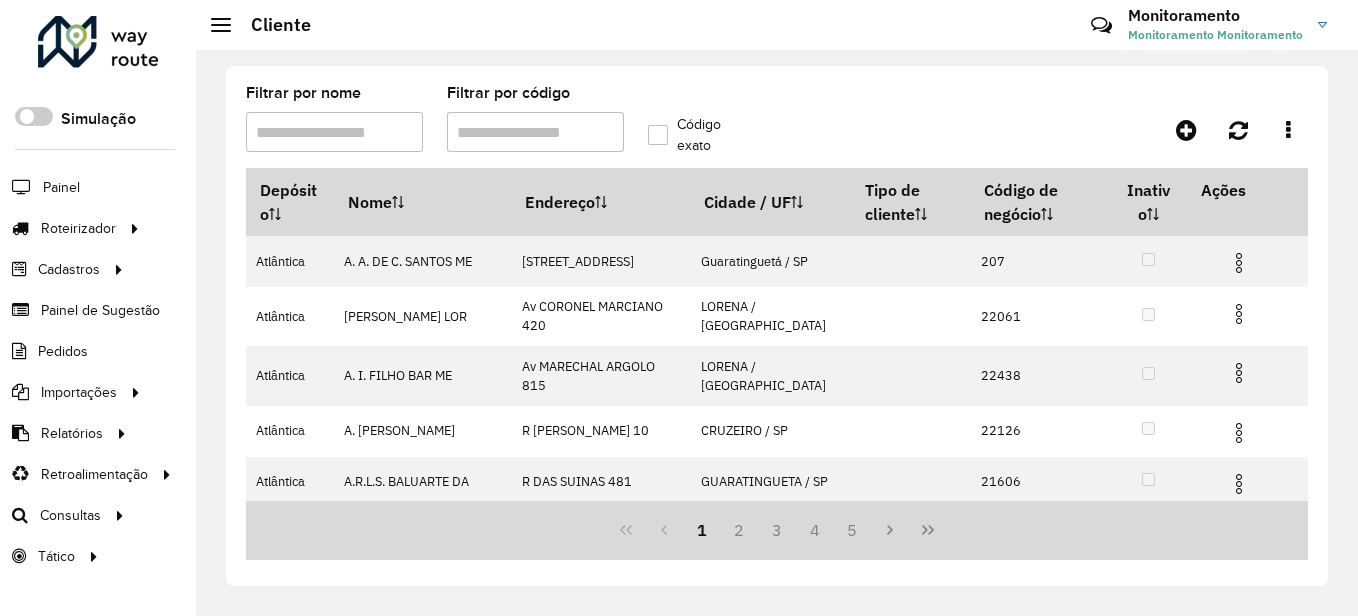 click on "Filtrar por código" at bounding box center [535, 132] 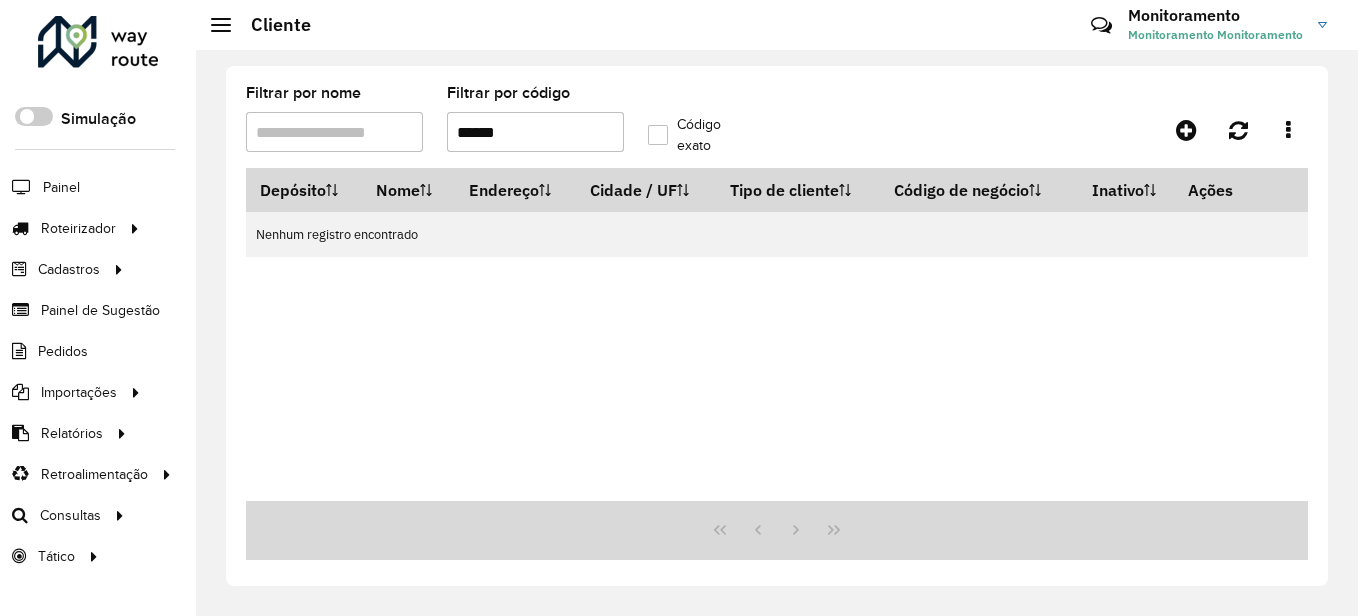 type on "*****" 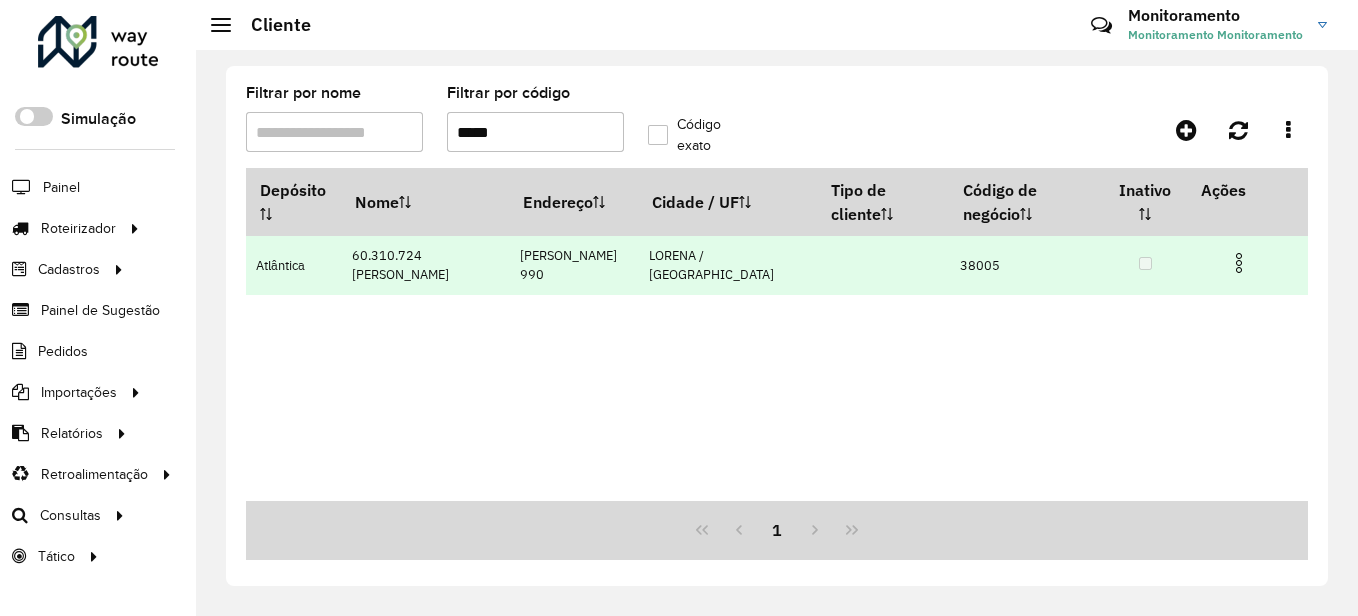 type on "*****" 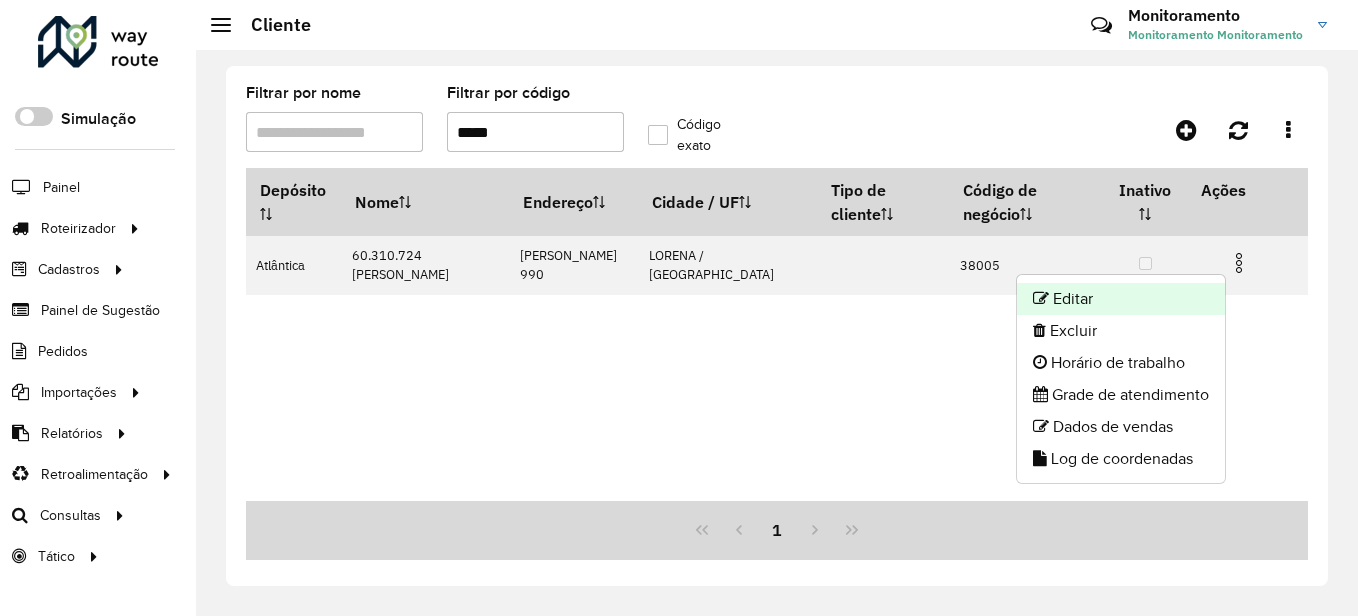 click on "Editar" 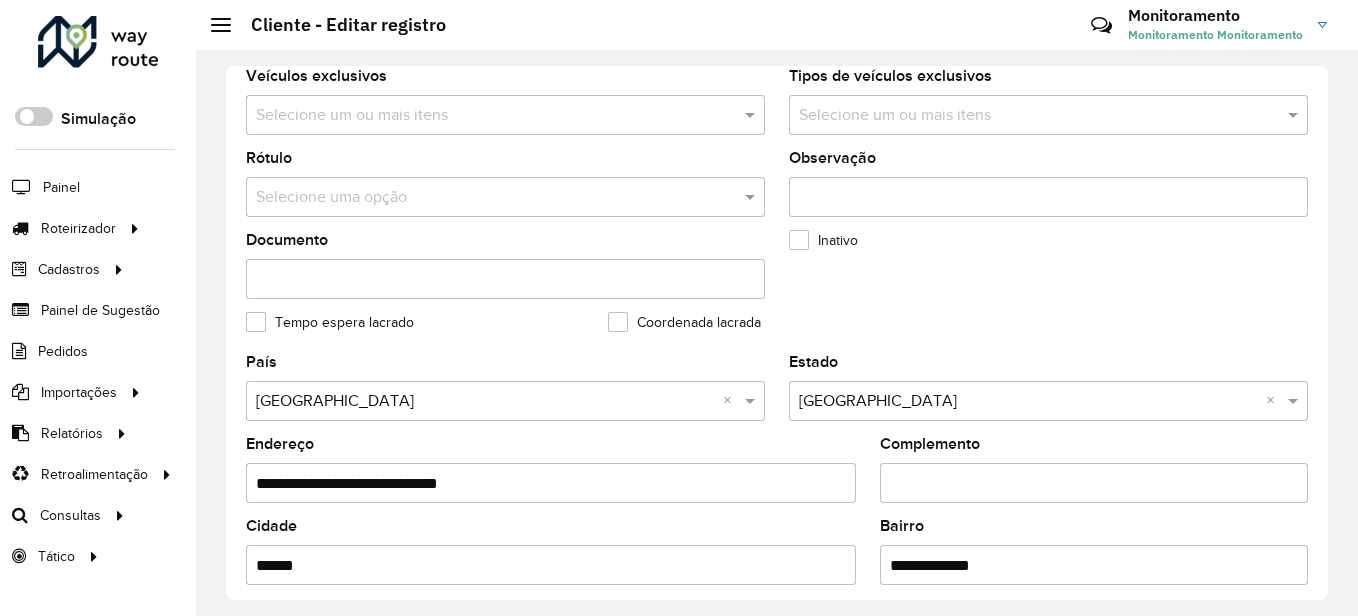 scroll, scrollTop: 600, scrollLeft: 0, axis: vertical 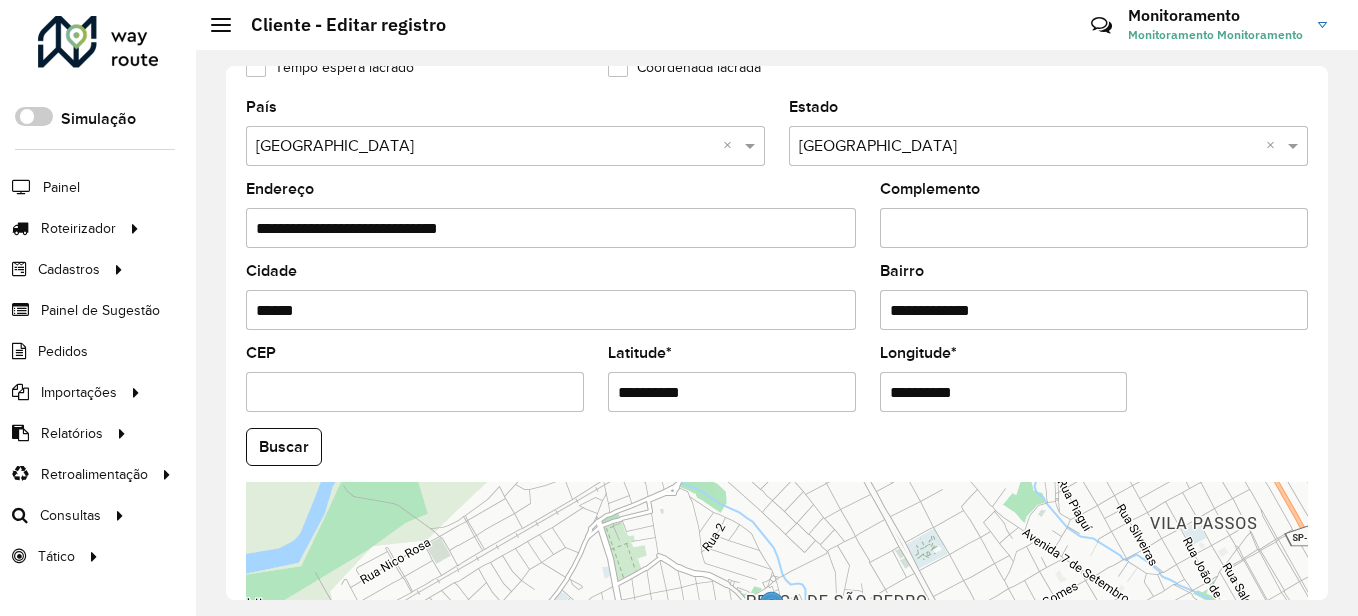 drag, startPoint x: 748, startPoint y: 391, endPoint x: 409, endPoint y: 404, distance: 339.24918 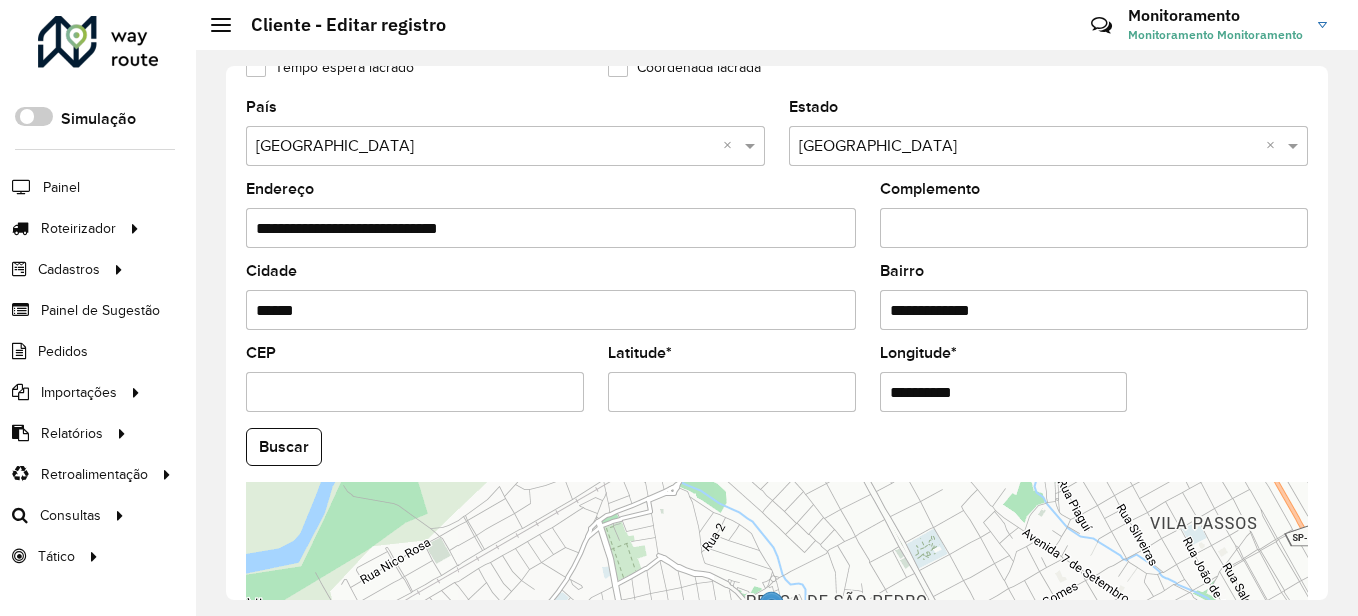 type 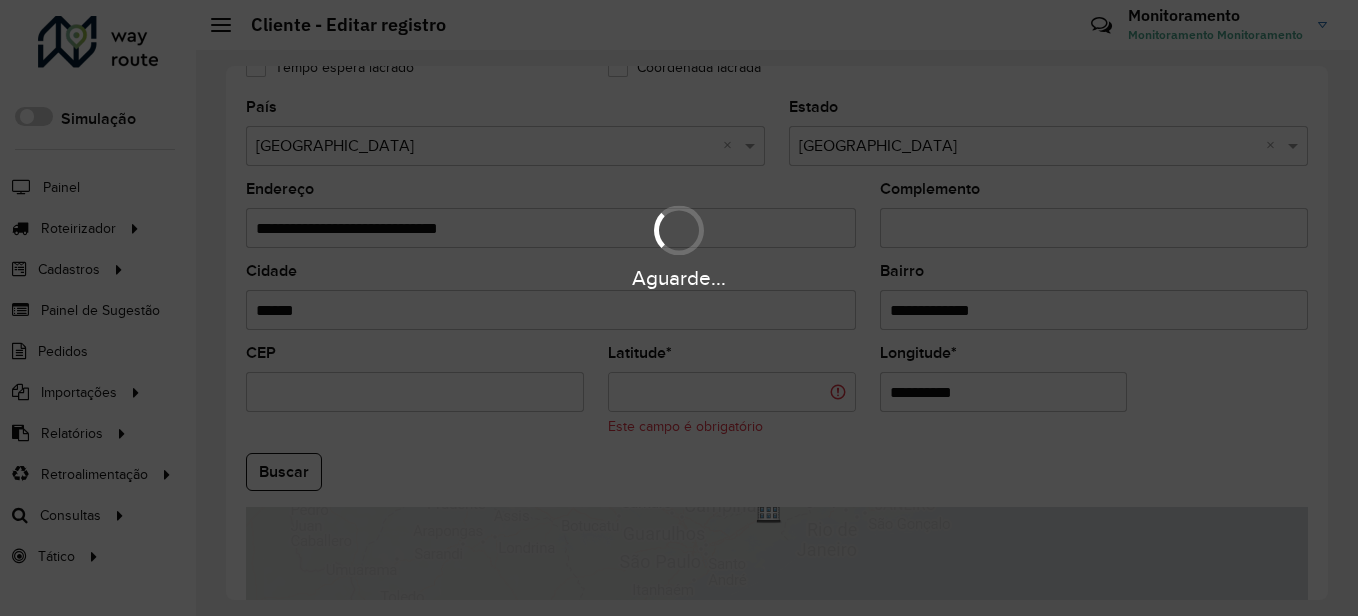 drag, startPoint x: 923, startPoint y: 395, endPoint x: 646, endPoint y: 401, distance: 277.06497 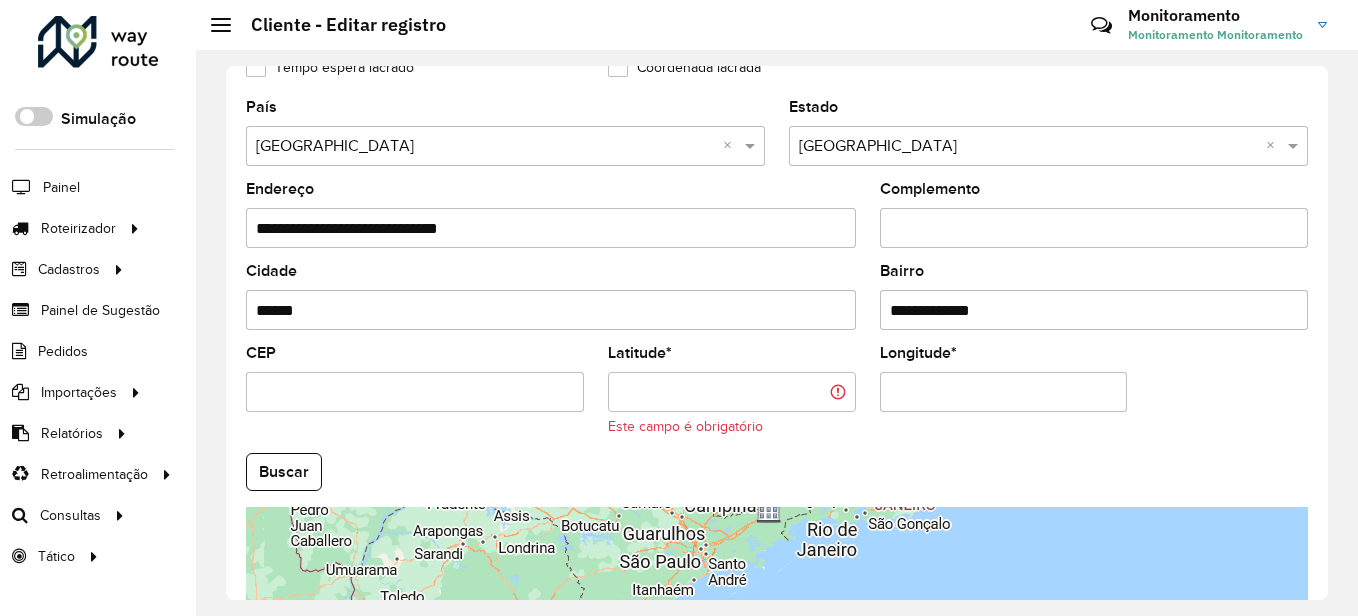 type 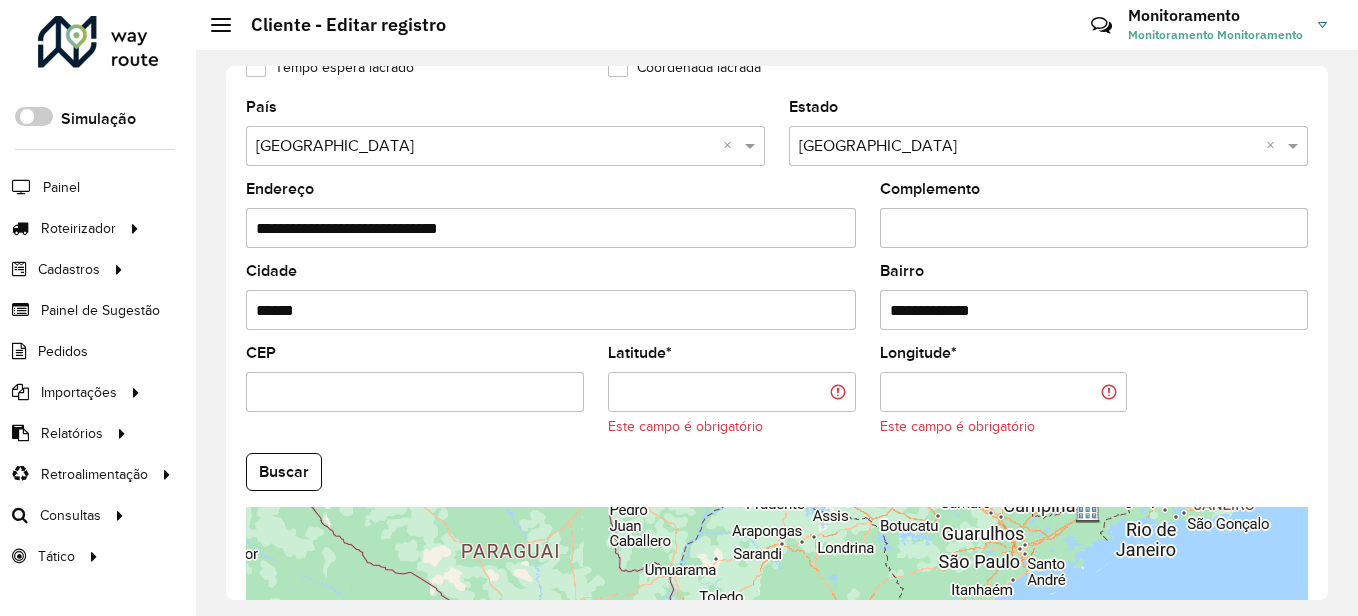 click on "Latitude  *" at bounding box center (732, 392) 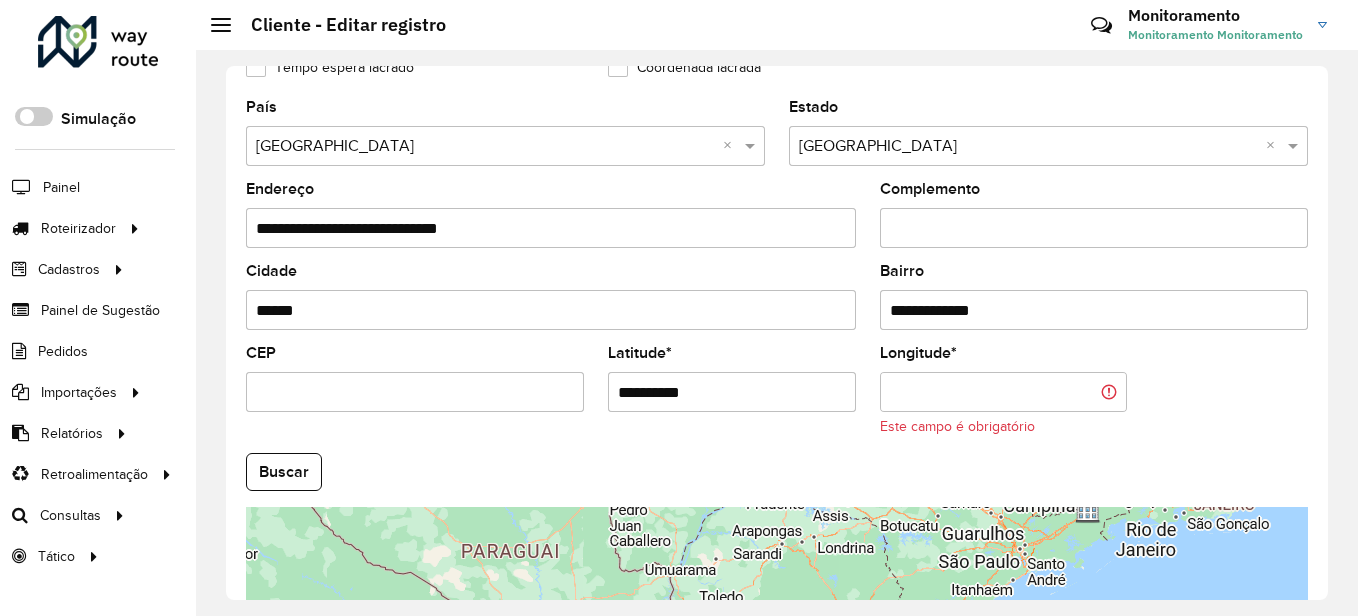 type on "**********" 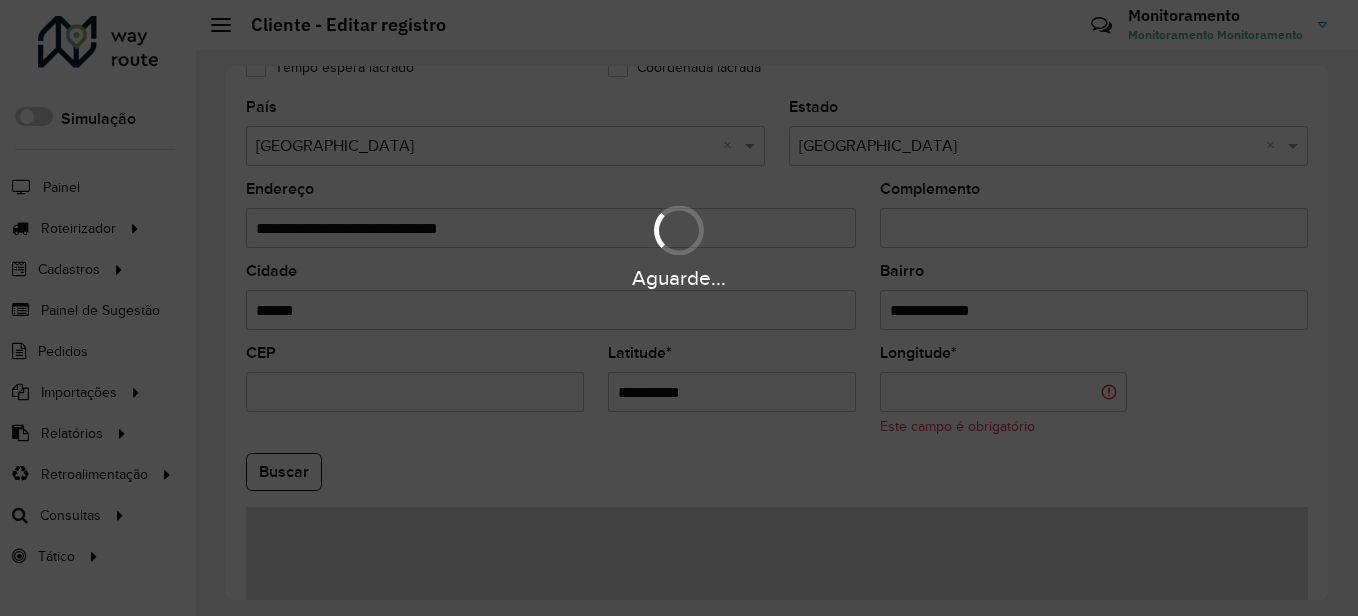 click on "Aguarde...  Pop-up bloqueado!  Seu navegador bloqueou automáticamente a abertura de uma nova janela.   Acesse as configurações e adicione o endereço do sistema a lista de permissão.   Fechar  Roteirizador AmbevTech Simulação Painel Roteirizador Entregas Vendas Cadastros Checkpoint Cliente Condição de pagamento Consulta de setores Depósito Disponibilidade de veículos Fator tipo de produto Grupo Rota Fator Tipo Produto Grupo de Depósito Grupo de rotas exclusiva Grupo de setores Jornada Layout integração Modelo Motorista Multi Depósito Painel de sugestão Parada Pedágio Perfil de Vendedor Ponto de apoio Ponto de apoio FAD Prioridade pedido Produto Restrição de Atendimento Planner Rodízio de placa Rota exclusiva FAD Rótulo Setor Setor Planner Tempo de parada de refeição Tipo de cliente Tipo de jornada Tipo de produto Tipo de veículo Tipo de veículo RN Transportadora Usuário Vendedor Veículo Painel de Sugestão Pedidos Importações Clientes Fator tipo produto Grade de atendimento Setor" at bounding box center (679, 308) 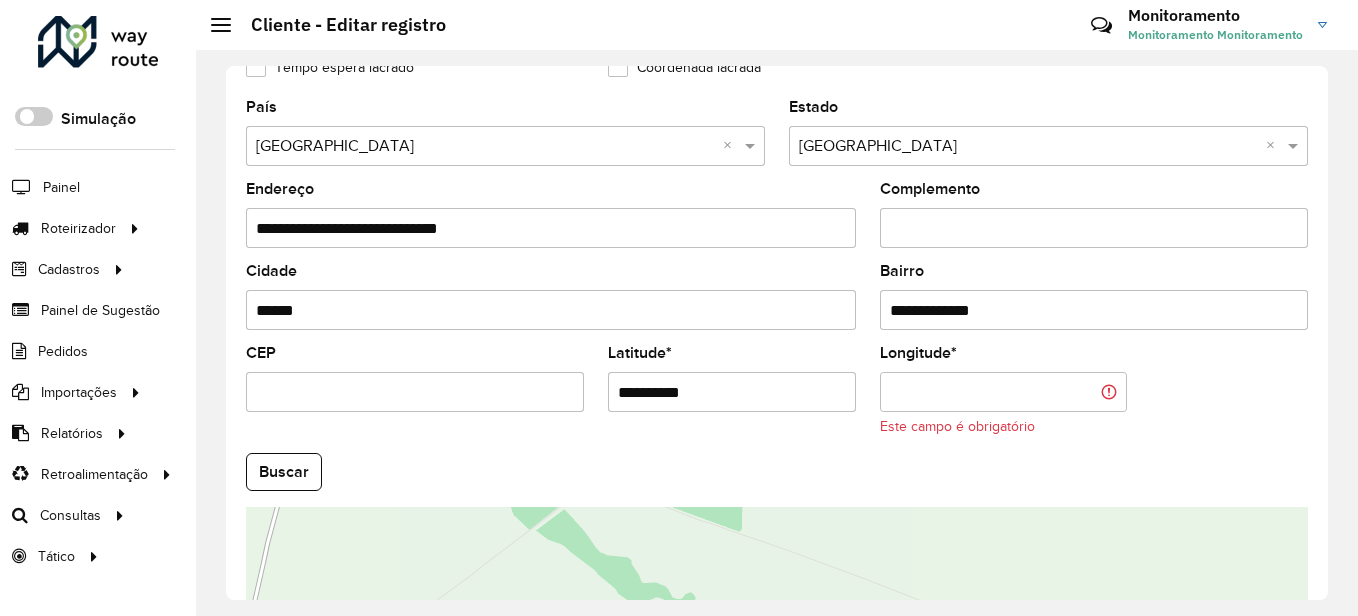 click on "Longitude  *" at bounding box center (1004, 392) 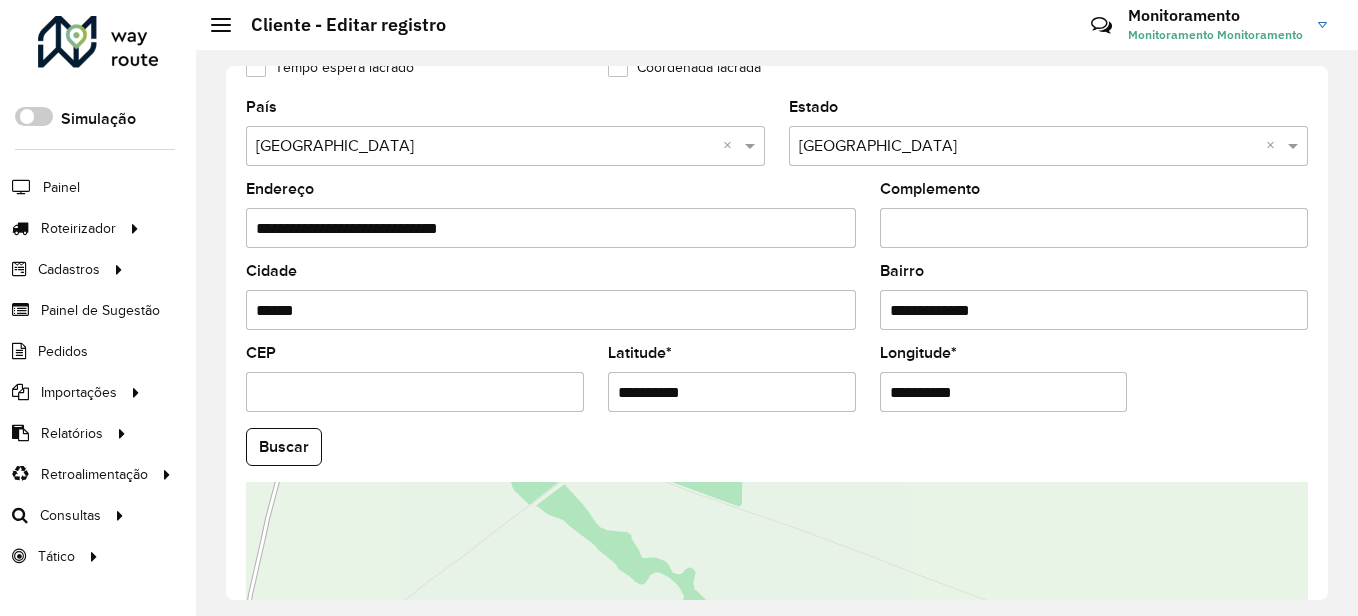 type on "**********" 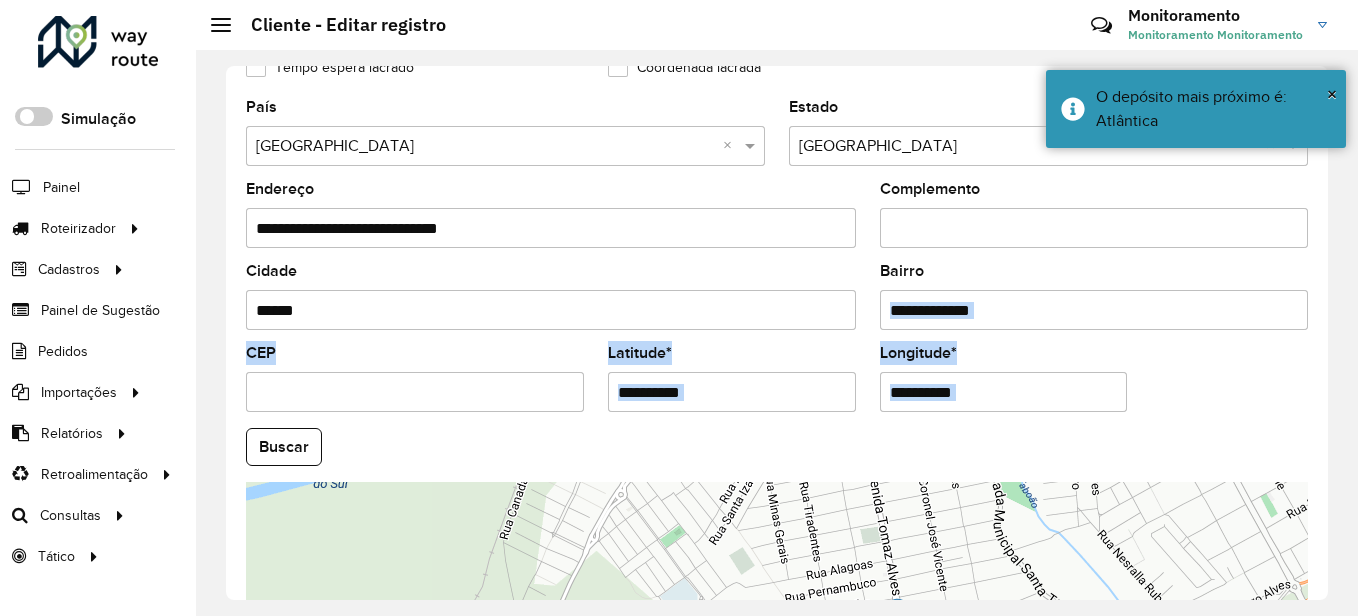 drag, startPoint x: 1203, startPoint y: 435, endPoint x: 1162, endPoint y: 267, distance: 172.93062 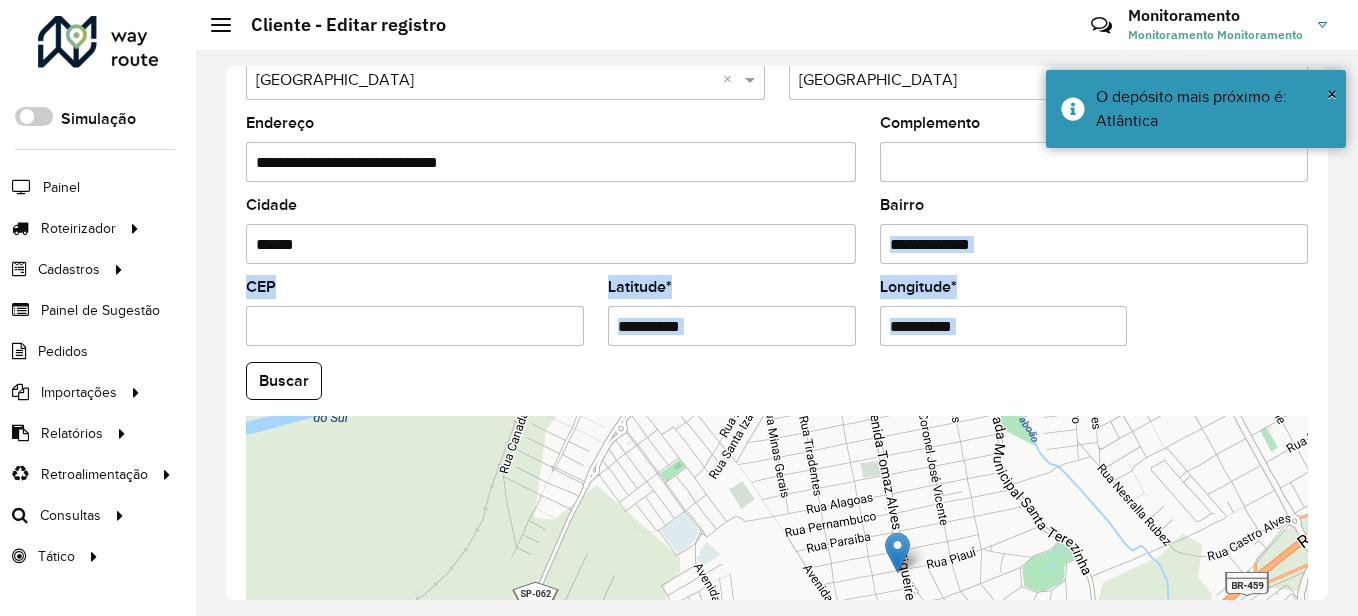 scroll, scrollTop: 700, scrollLeft: 0, axis: vertical 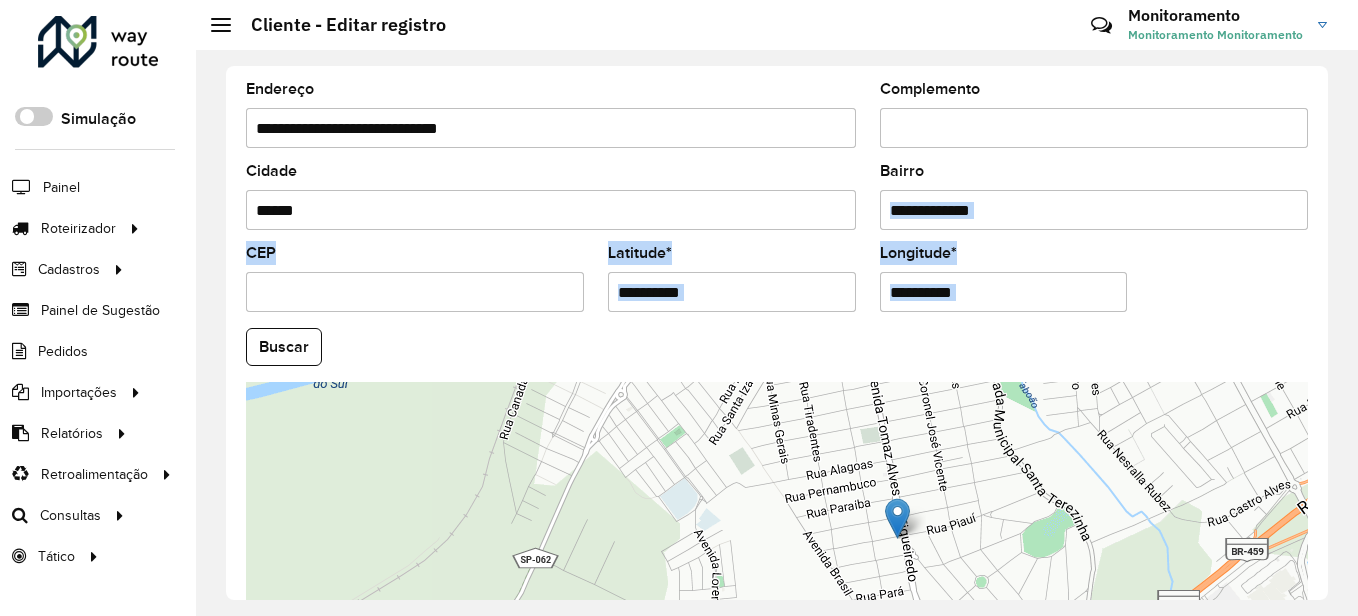click on "Buscar" 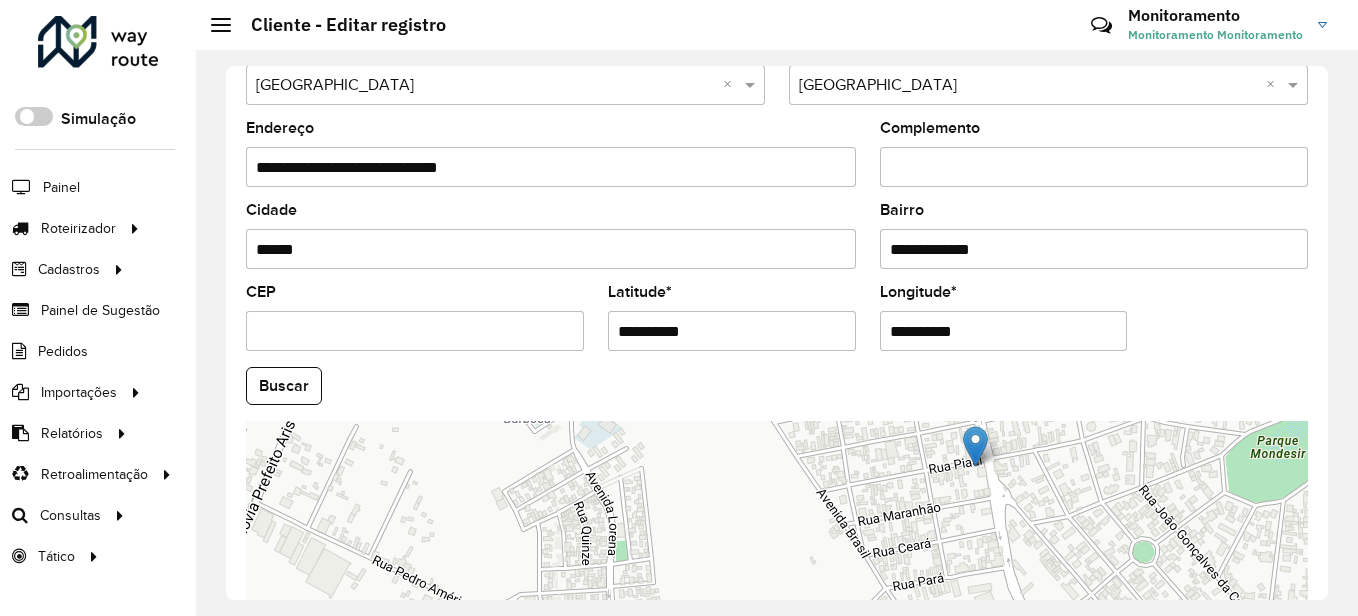 scroll, scrollTop: 640, scrollLeft: 0, axis: vertical 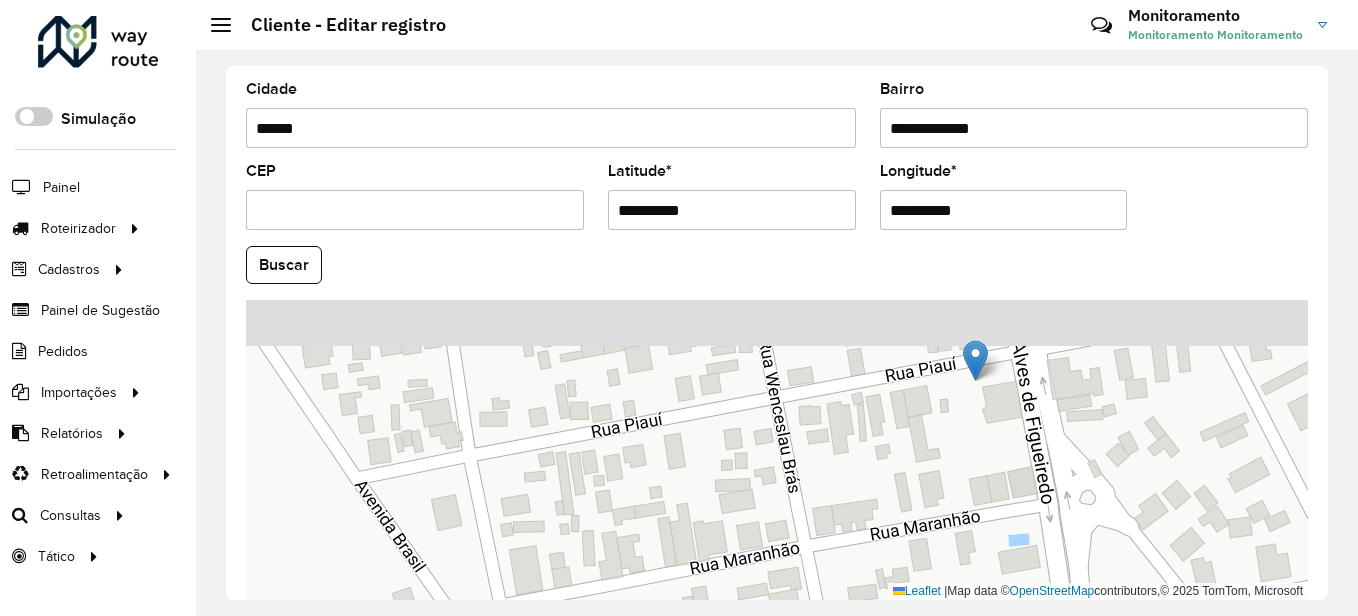 drag, startPoint x: 1096, startPoint y: 481, endPoint x: 1112, endPoint y: 640, distance: 159.80301 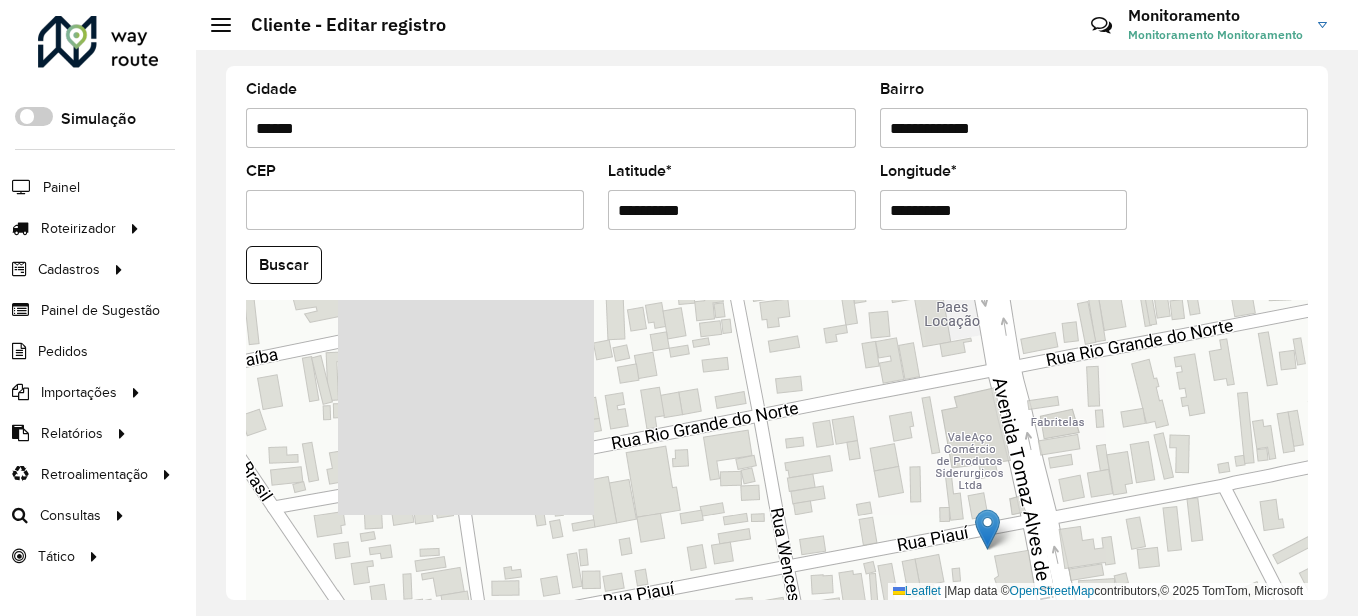 drag, startPoint x: 1089, startPoint y: 470, endPoint x: 1099, endPoint y: 594, distance: 124.40257 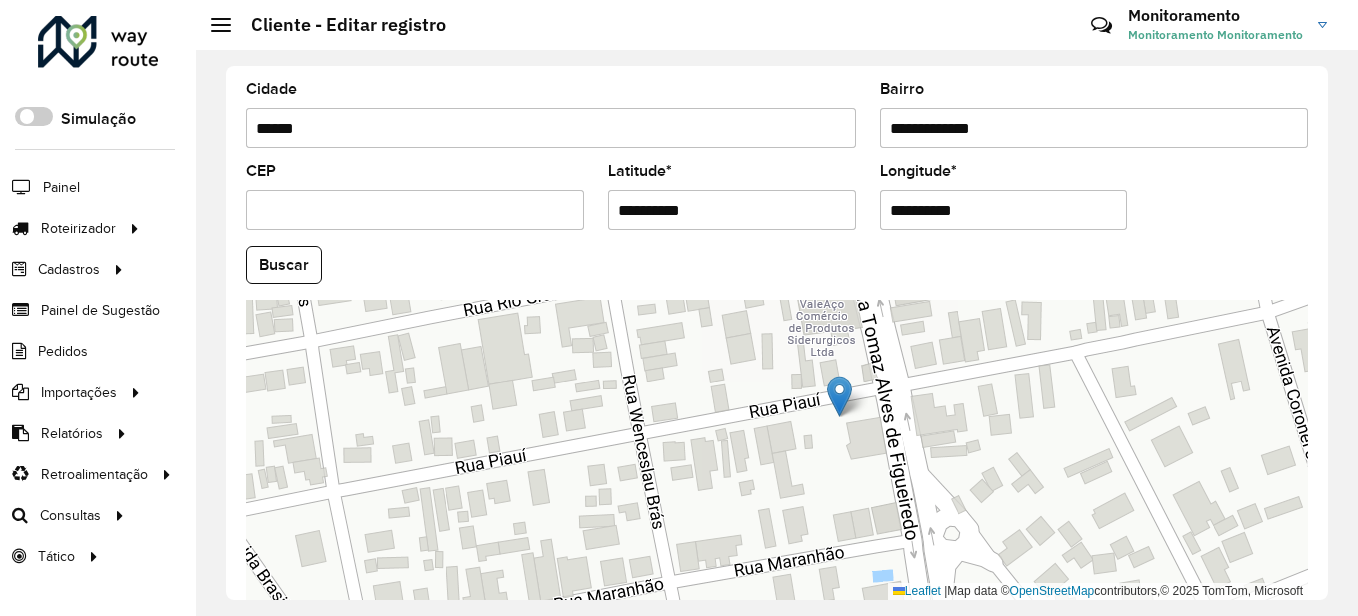 drag, startPoint x: 1083, startPoint y: 475, endPoint x: 949, endPoint y: 368, distance: 171.47887 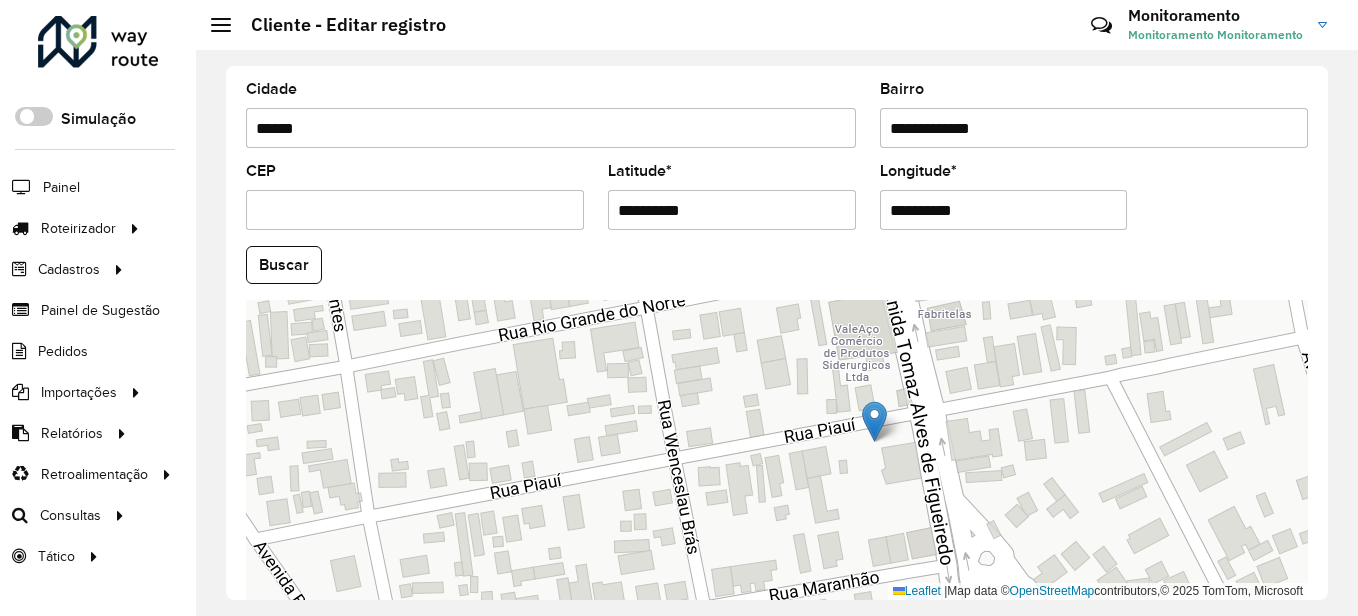 drag, startPoint x: 949, startPoint y: 368, endPoint x: 1015, endPoint y: 425, distance: 87.20665 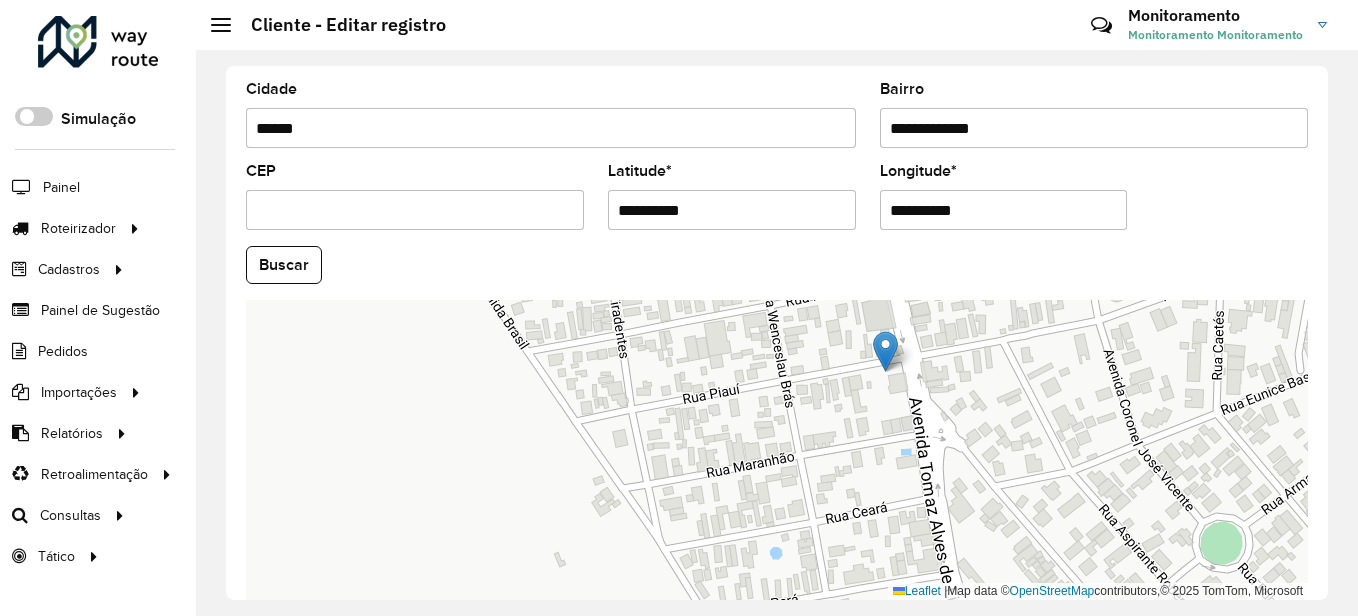 drag, startPoint x: 1059, startPoint y: 512, endPoint x: 987, endPoint y: 391, distance: 140.80128 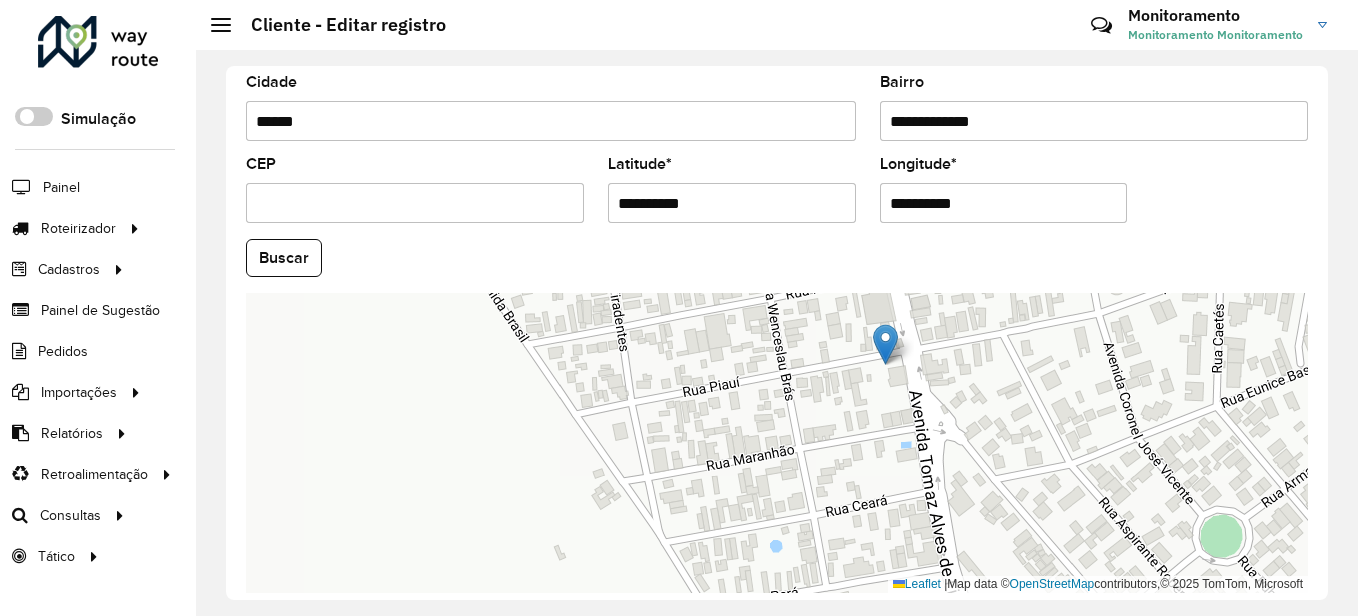 scroll, scrollTop: 872, scrollLeft: 0, axis: vertical 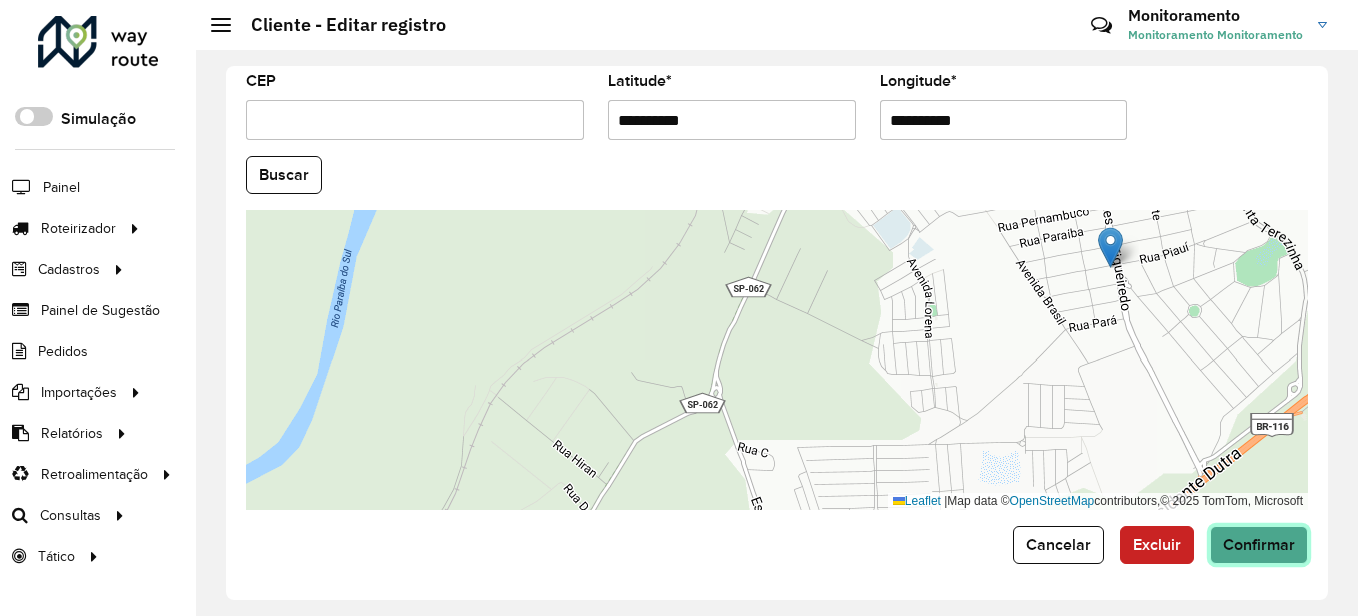 click on "Confirmar" 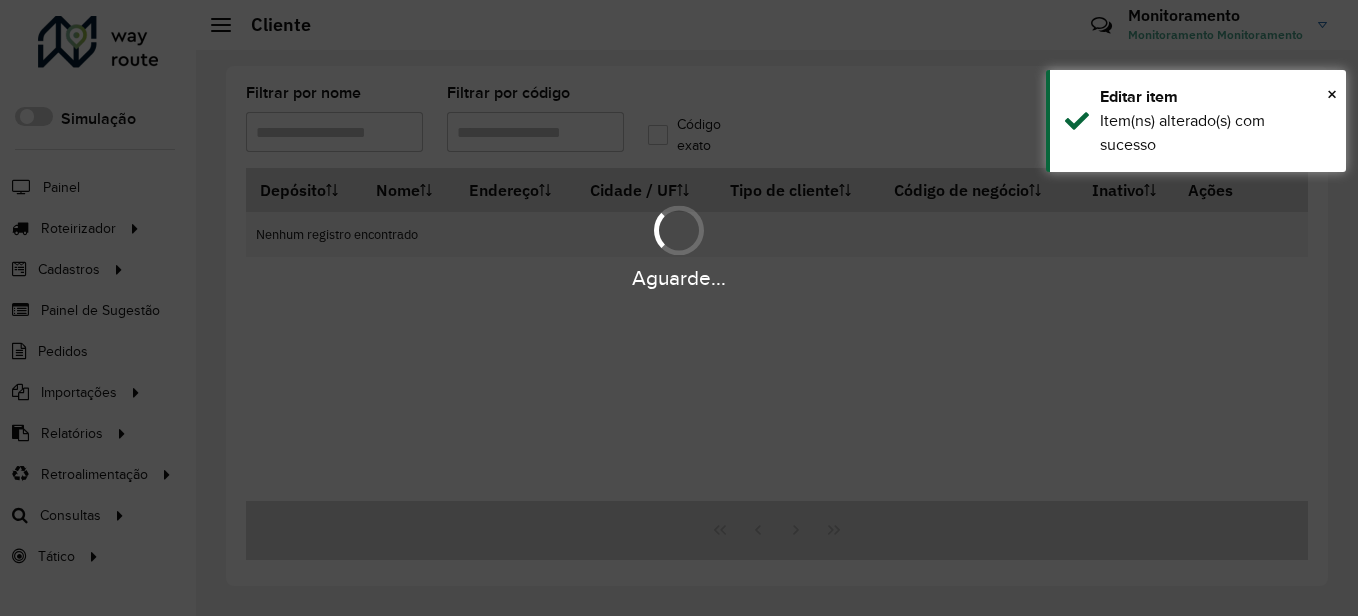 type on "*****" 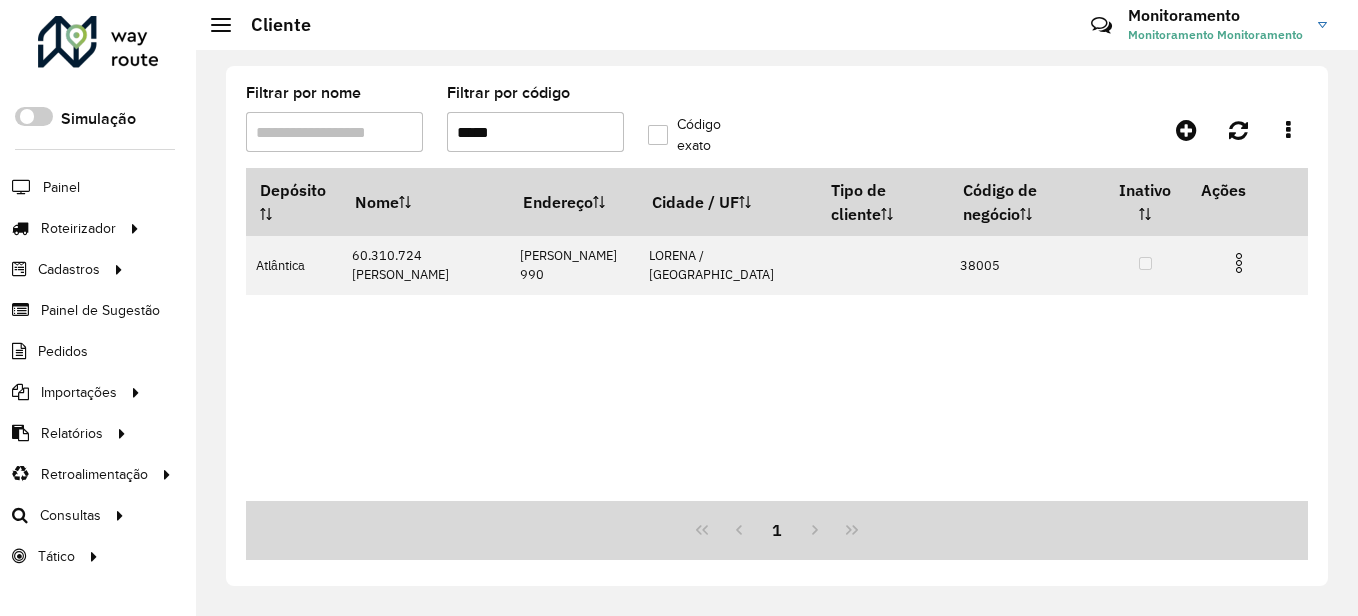 click on "Depósito   Nome   Endereço   Cidade / UF   Tipo de cliente   Código de negócio   Inativo   Ações   Atlântica   60.310.724 [PERSON_NAME] 990  [GEOGRAPHIC_DATA] / SP      38005" at bounding box center (777, 334) 